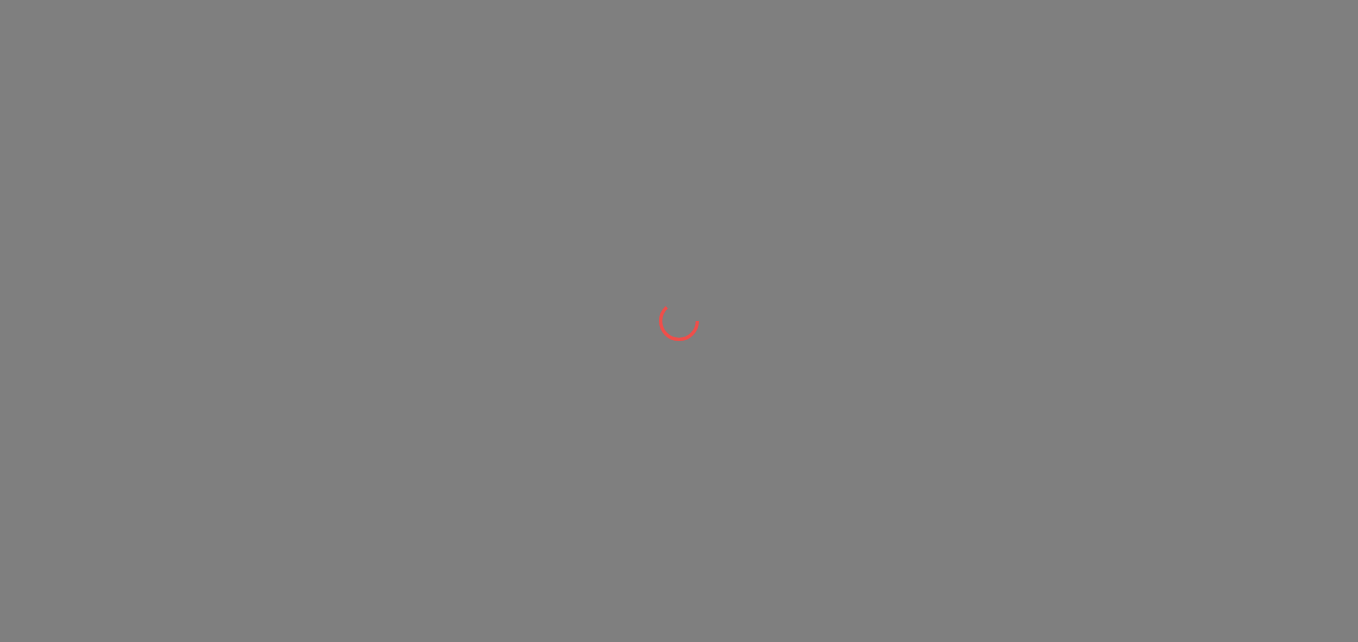 scroll, scrollTop: 0, scrollLeft: 0, axis: both 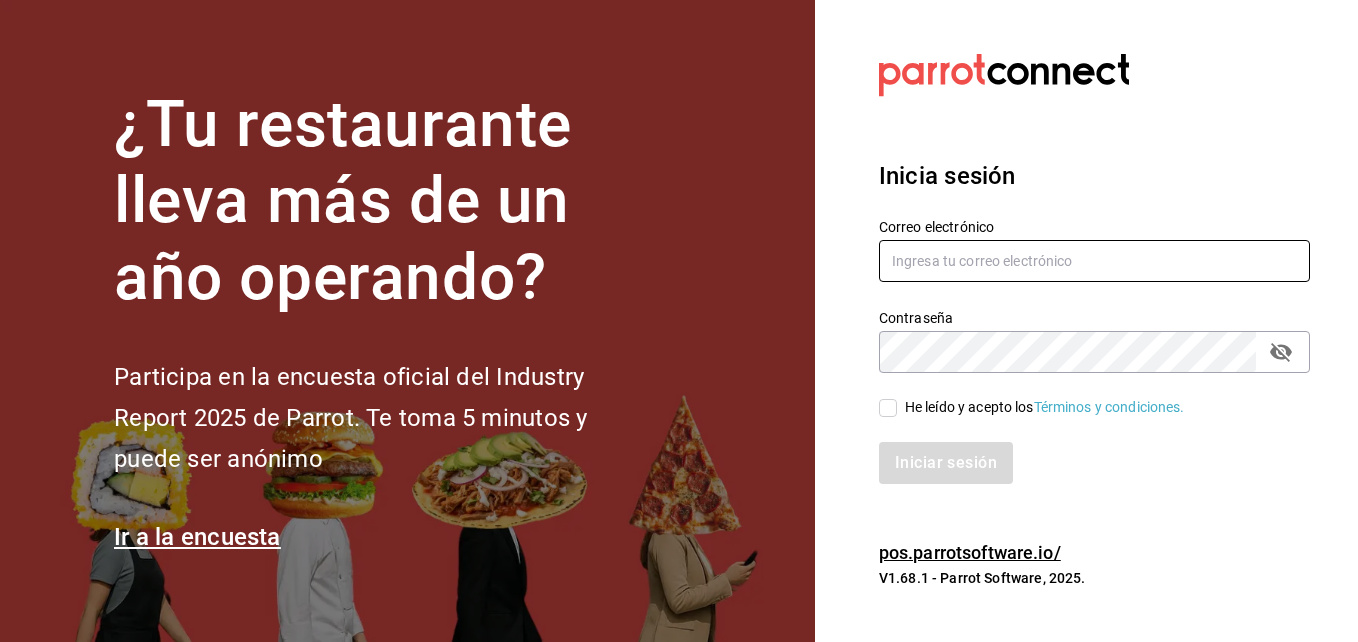 click at bounding box center (1094, 261) 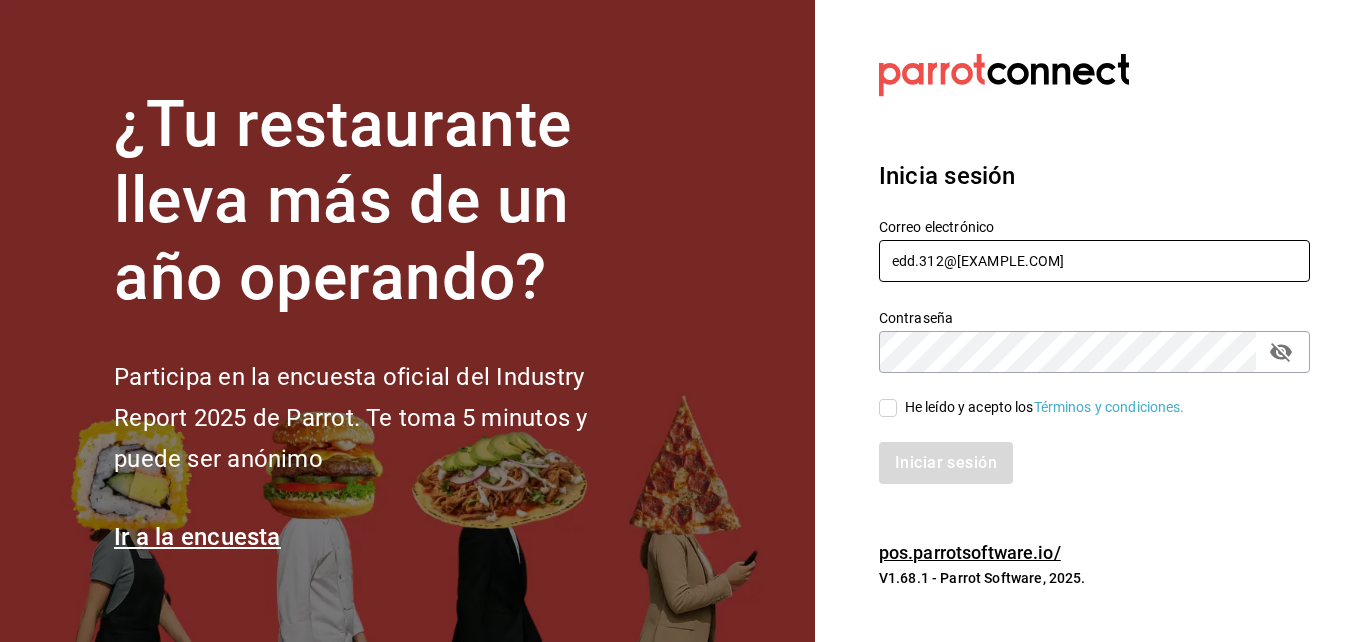 type on "edd.312@[EXAMPLE.COM]" 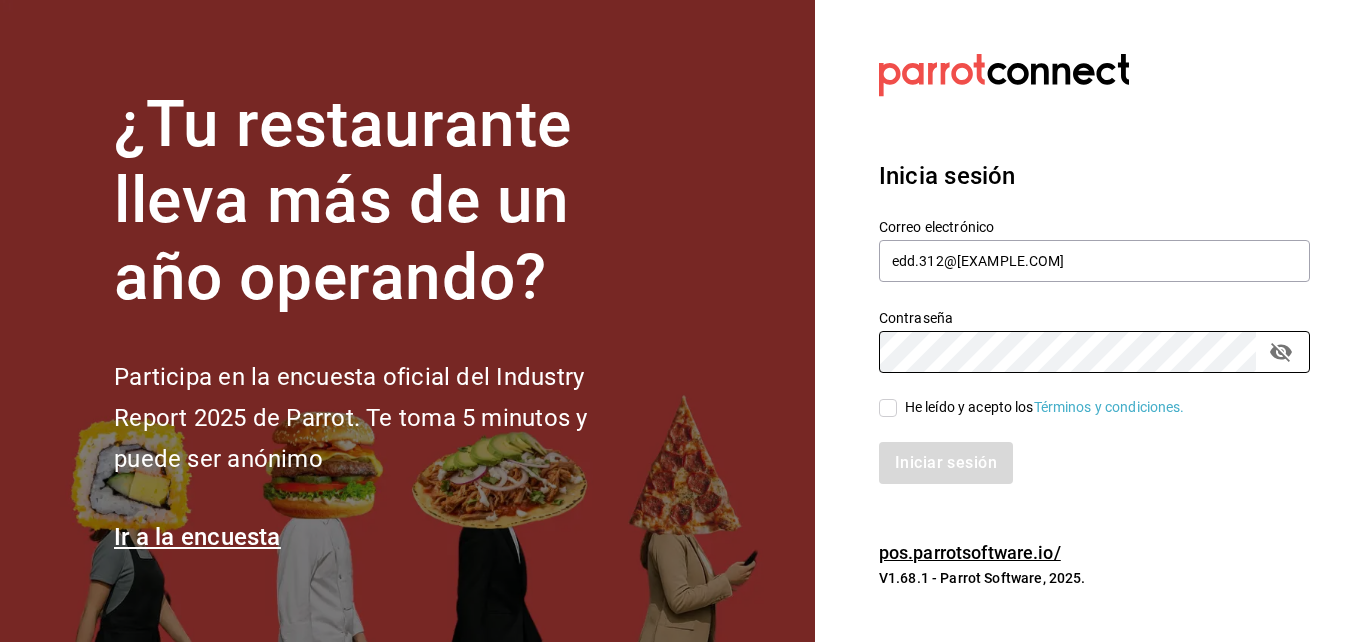 click on "He leído y acepto los  Términos y condiciones." at bounding box center [1041, 407] 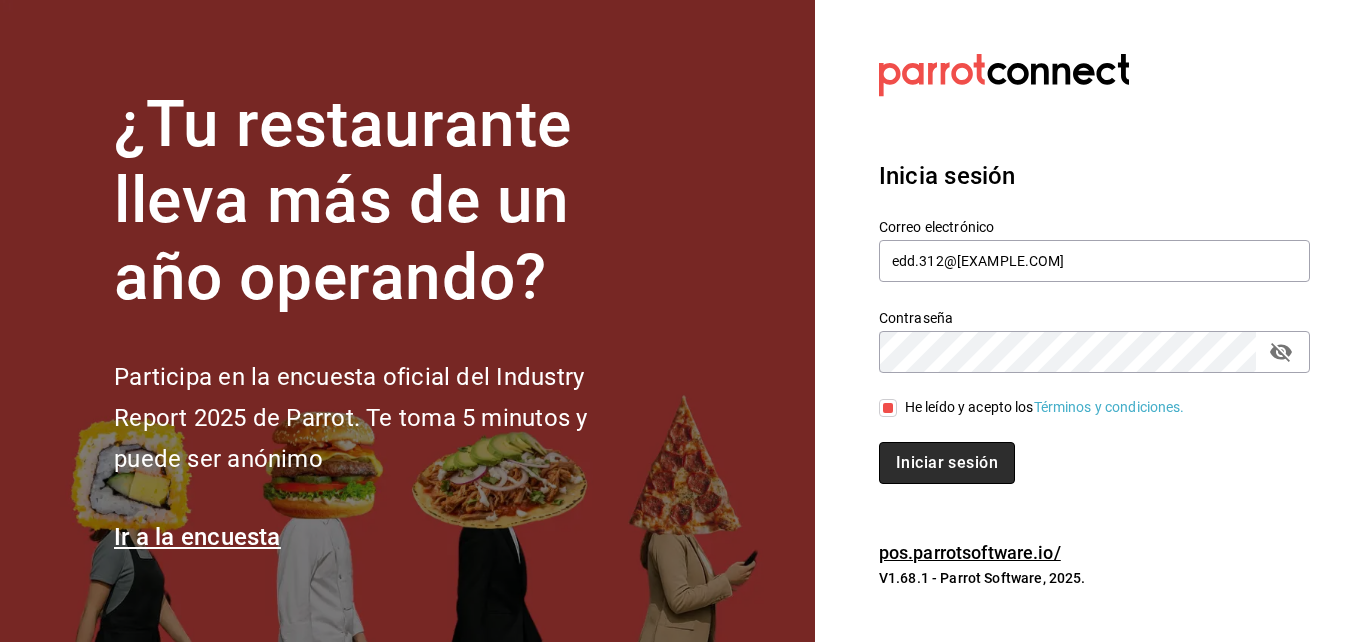 click on "Iniciar sesión" at bounding box center [947, 463] 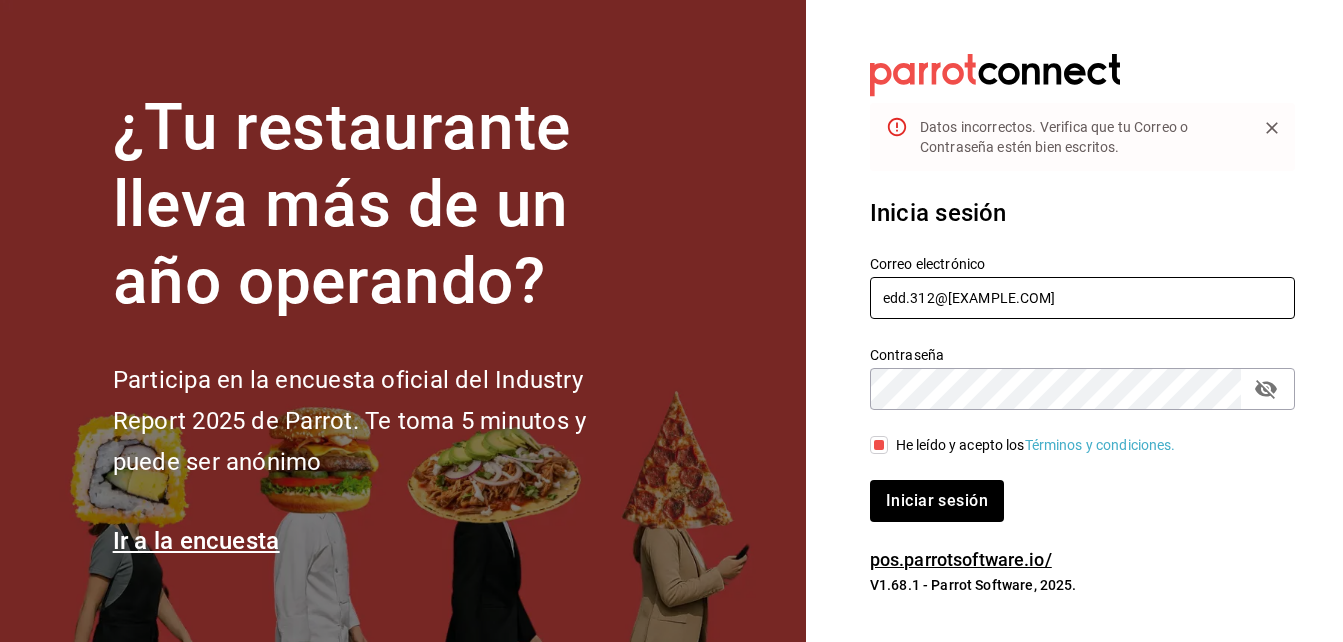 click on "edd.312@[EXAMPLE.COM]" at bounding box center [1082, 298] 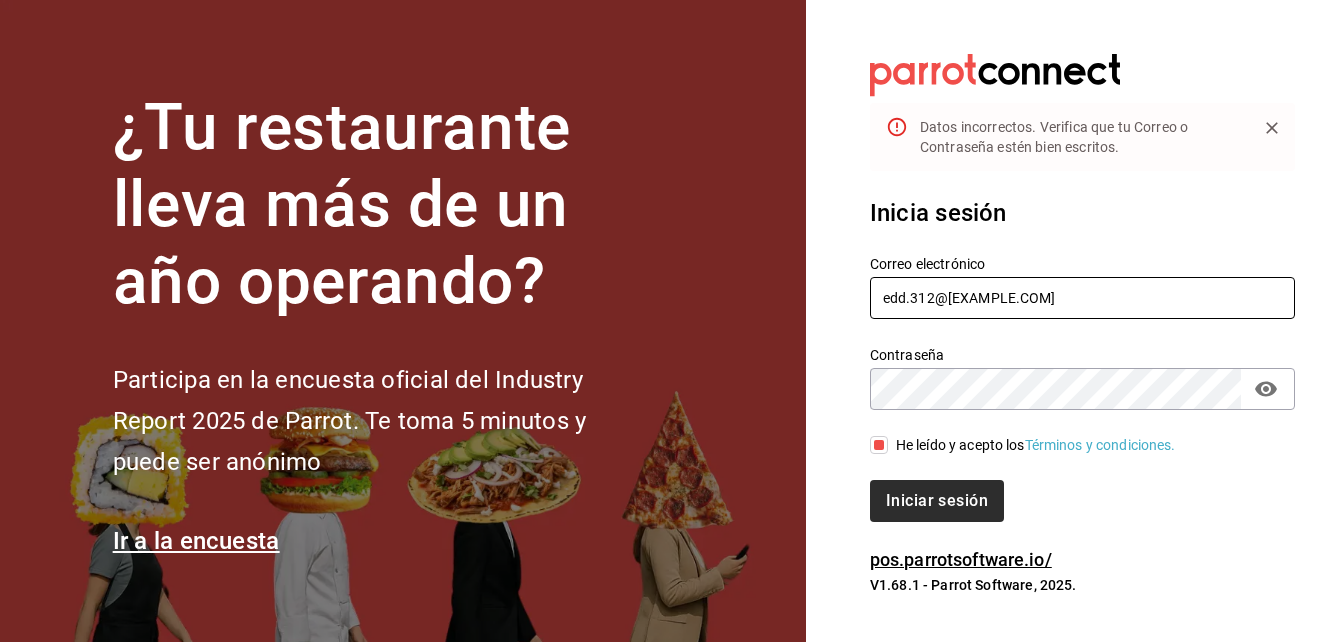 type on "edd.312@[EXAMPLE.COM]" 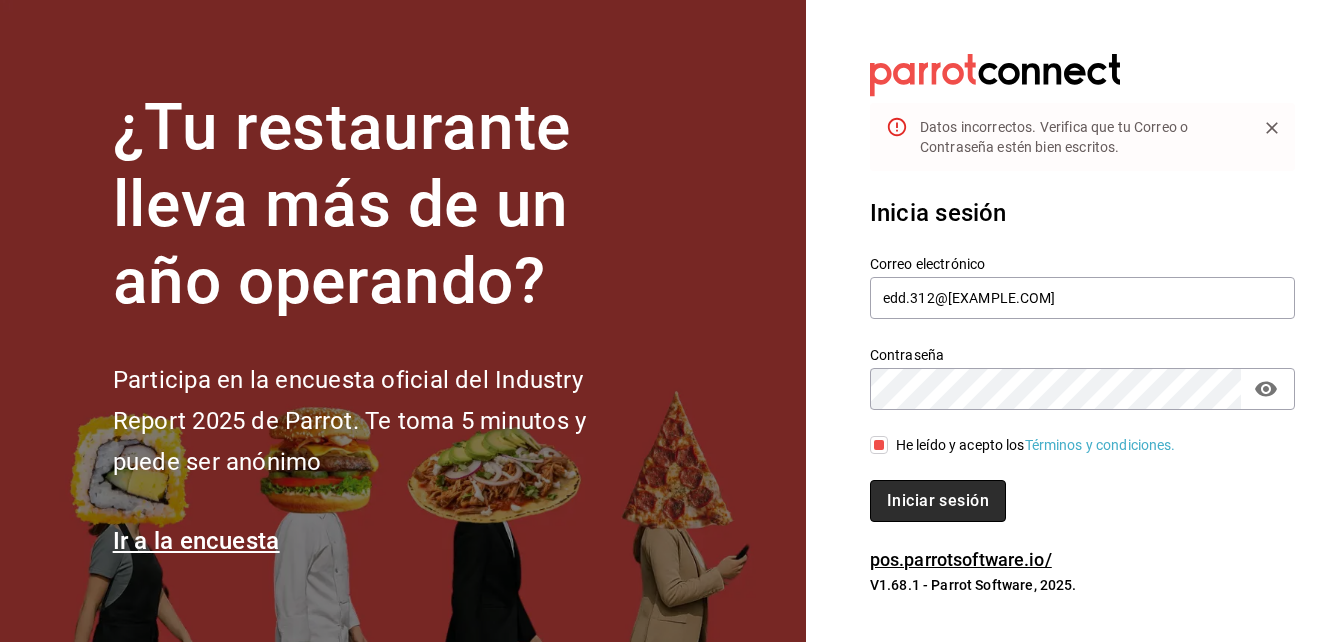 click on "Iniciar sesión" at bounding box center [938, 501] 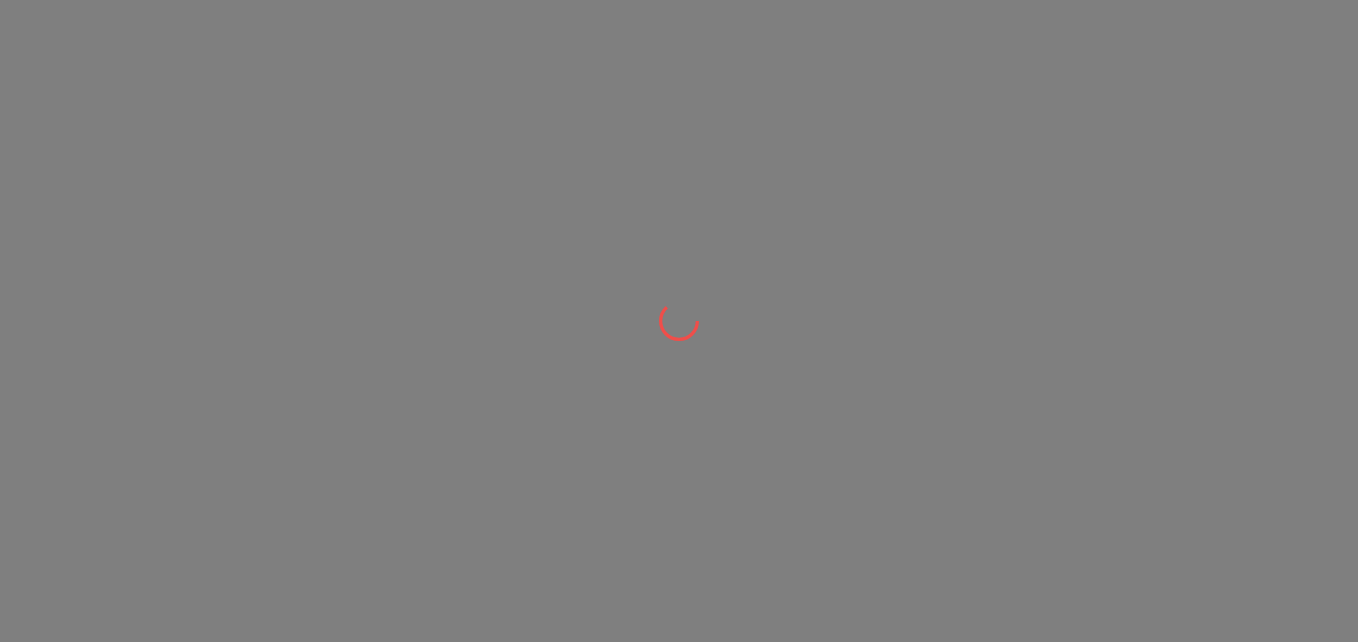 scroll, scrollTop: 0, scrollLeft: 0, axis: both 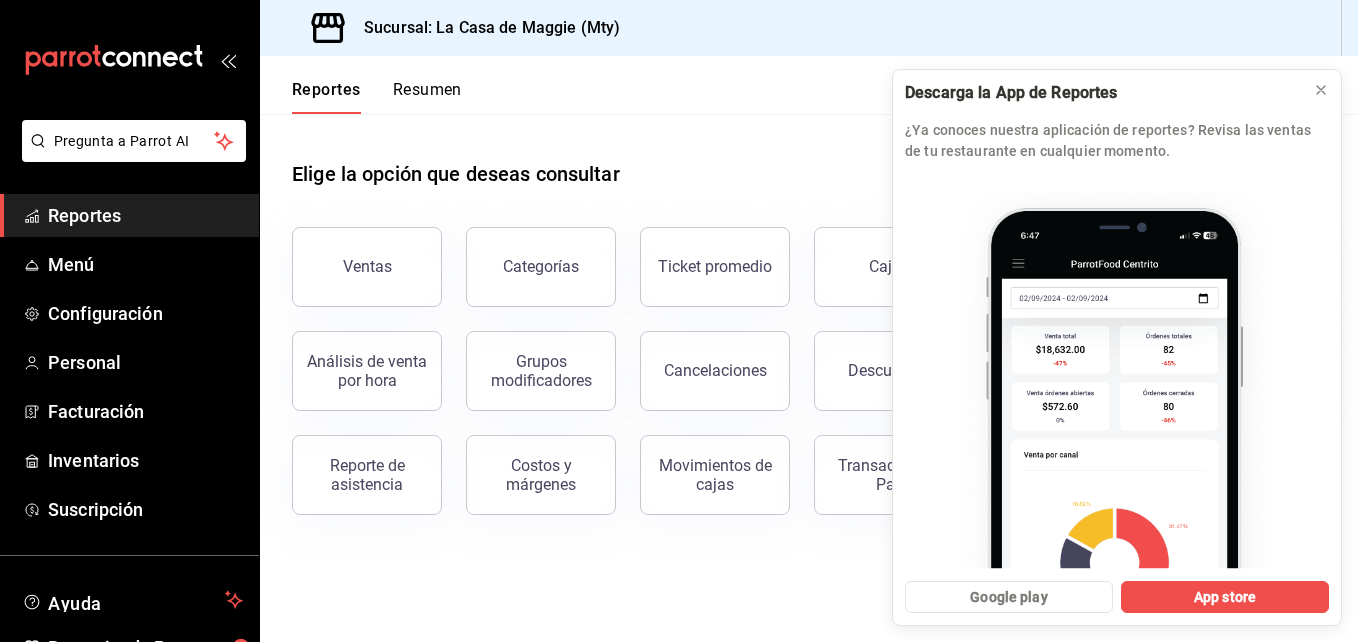 click on "Elige la opción que deseas consultar" at bounding box center [809, 158] 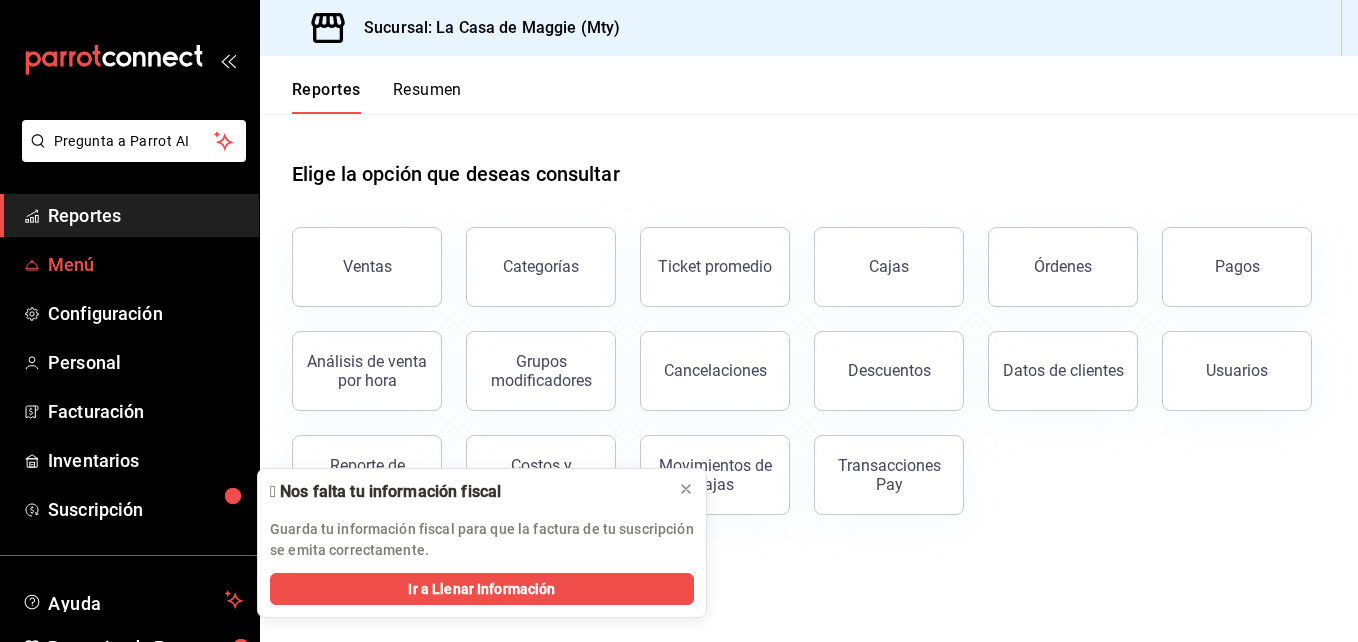 click on "Menú" at bounding box center (145, 264) 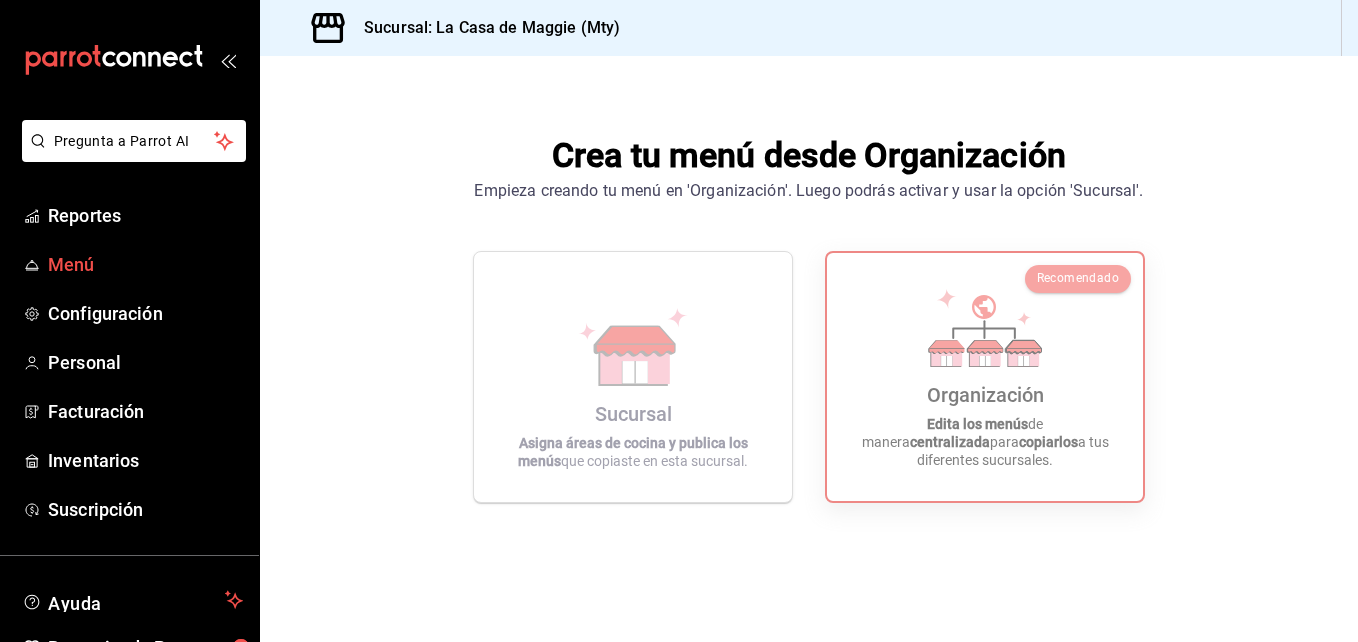 click on "Menú" at bounding box center [145, 264] 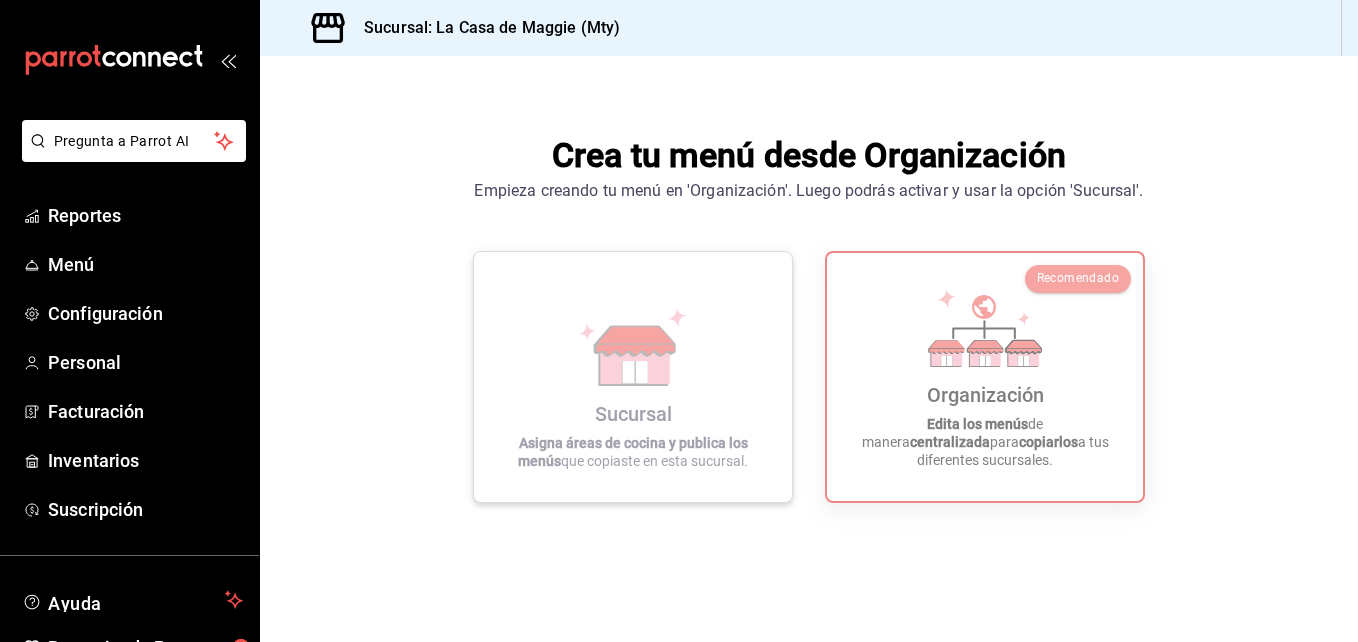 click 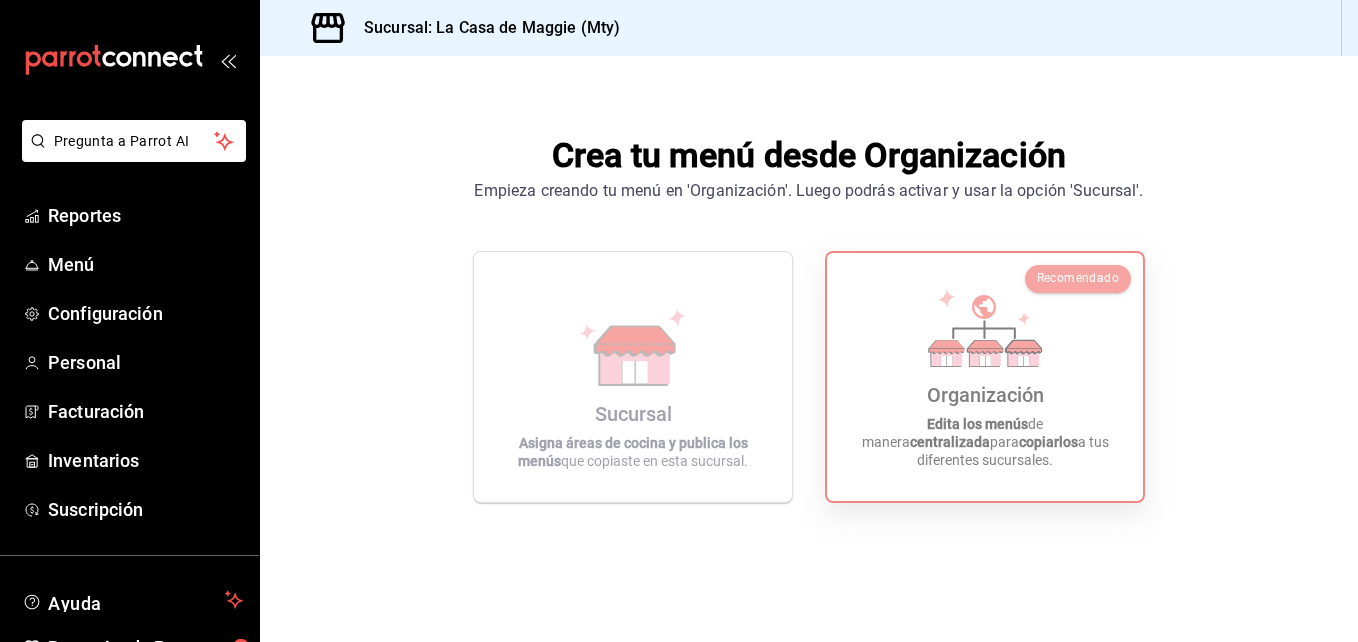 click on "Organización Edita los menús  de manera  centralizada  para  copiarlos  a tus diferentes sucursales." at bounding box center (985, 377) 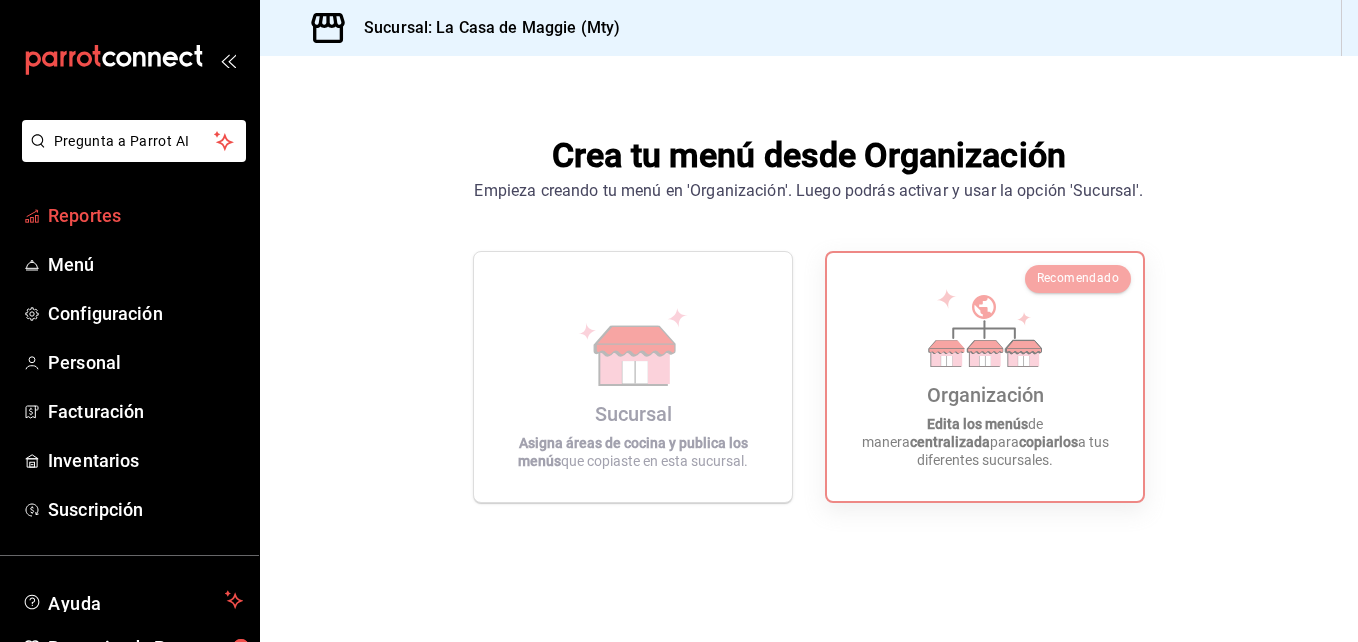 click on "Reportes" at bounding box center [145, 215] 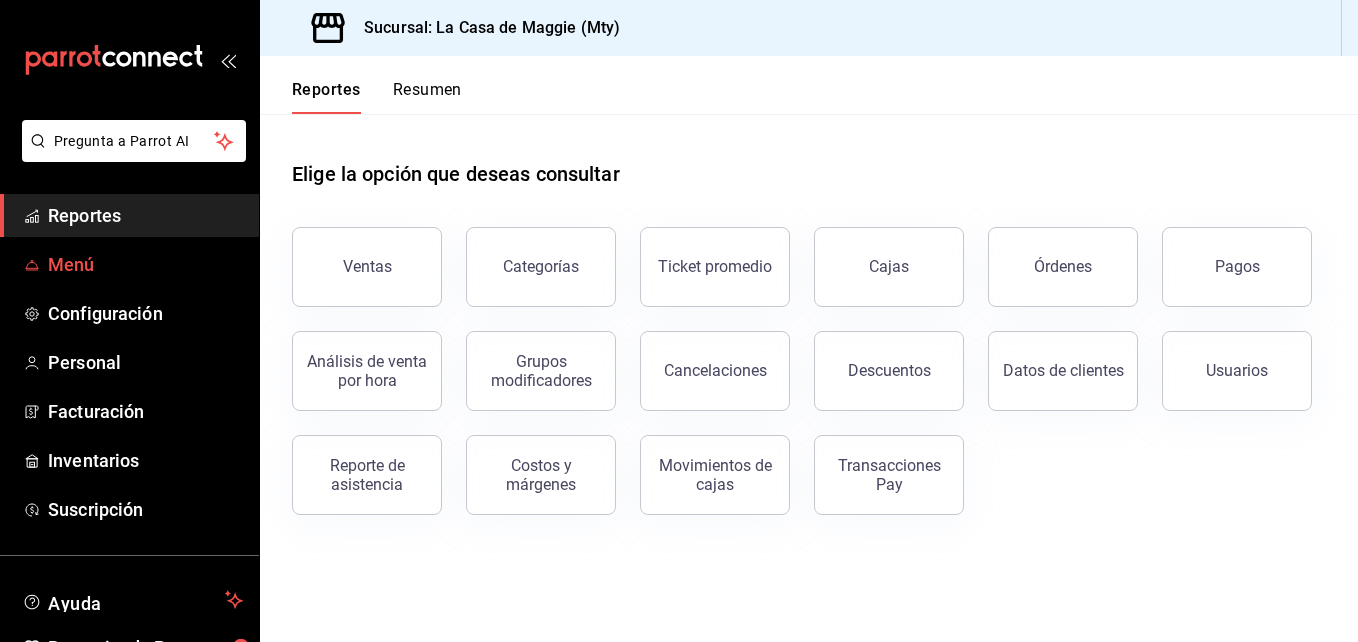 click on "Menú" at bounding box center [145, 264] 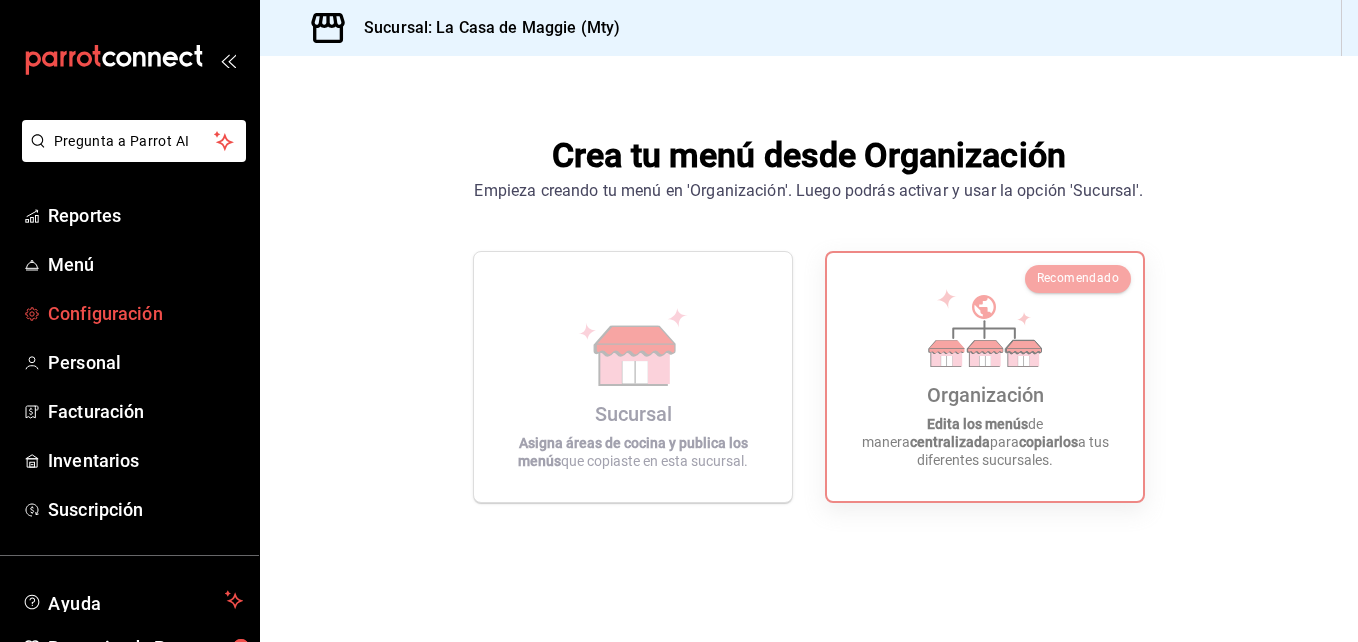 click on "Configuración" at bounding box center [145, 313] 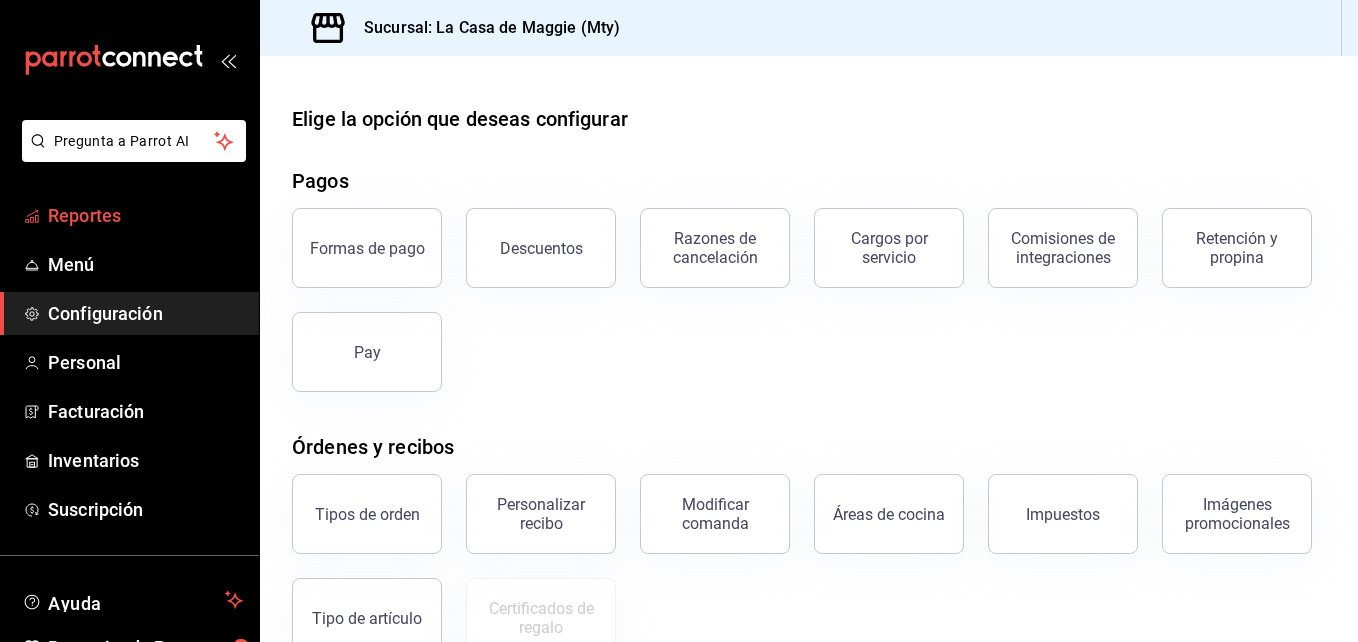 click on "Reportes" at bounding box center [145, 215] 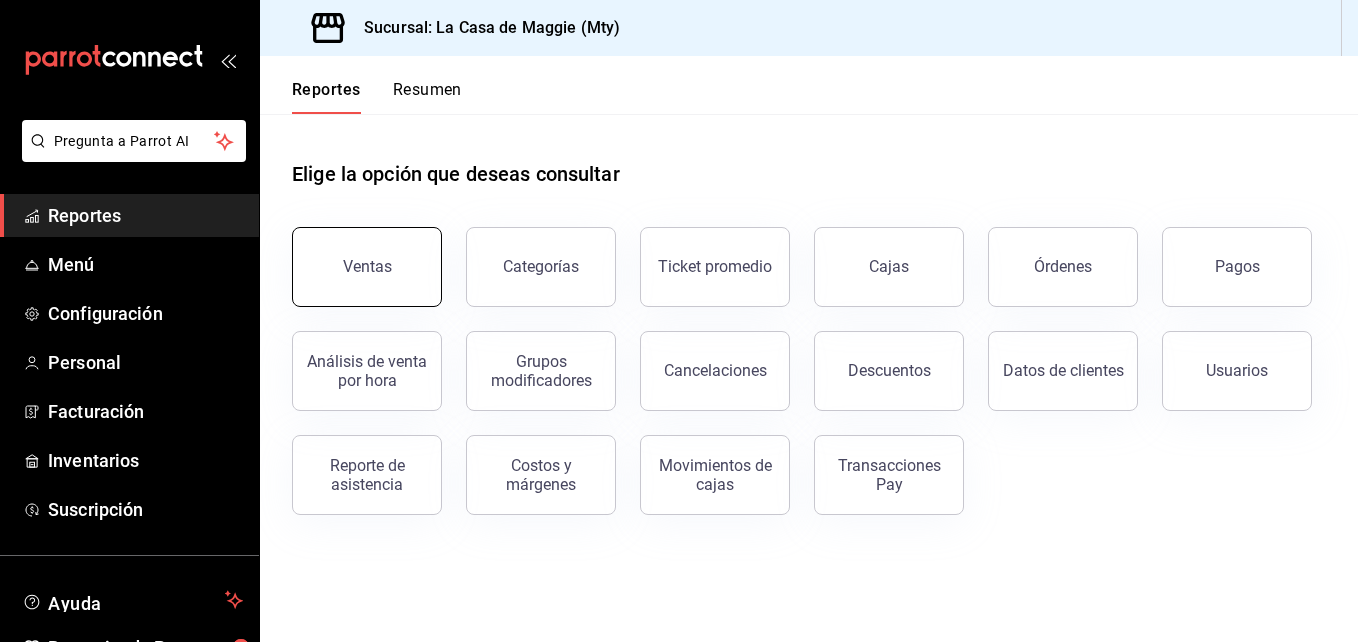 click on "Ventas" at bounding box center [367, 266] 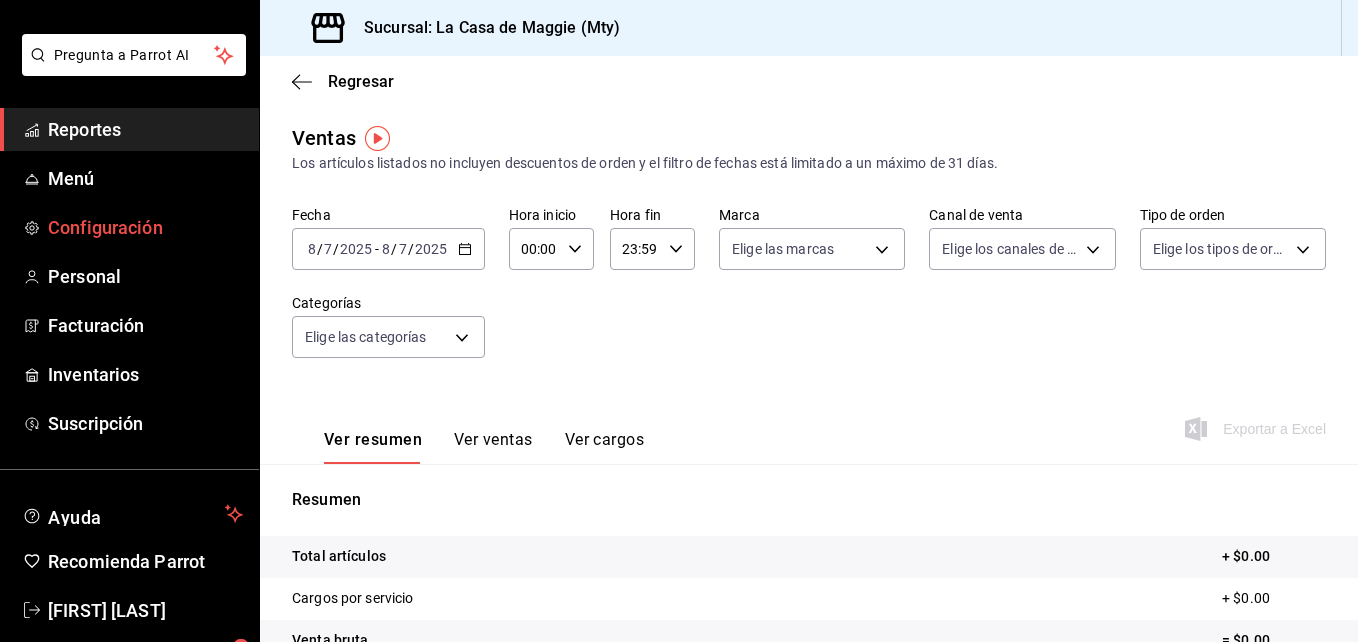 scroll, scrollTop: 0, scrollLeft: 0, axis: both 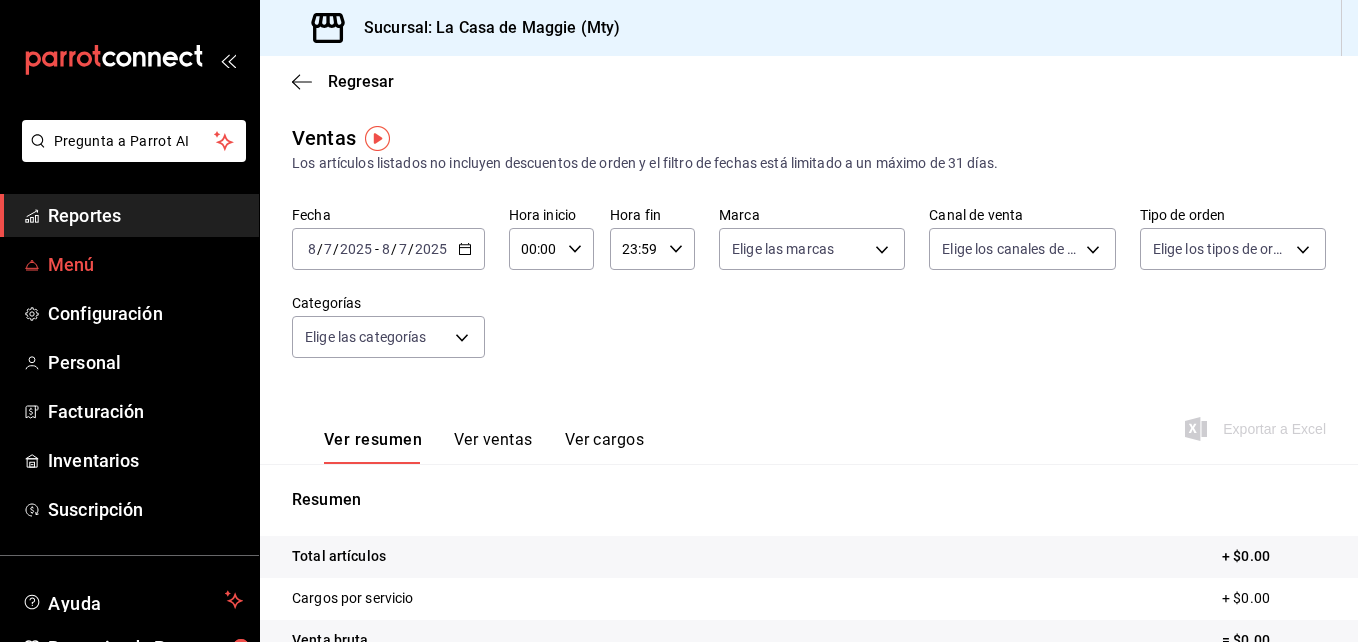 click on "Menú" at bounding box center (145, 264) 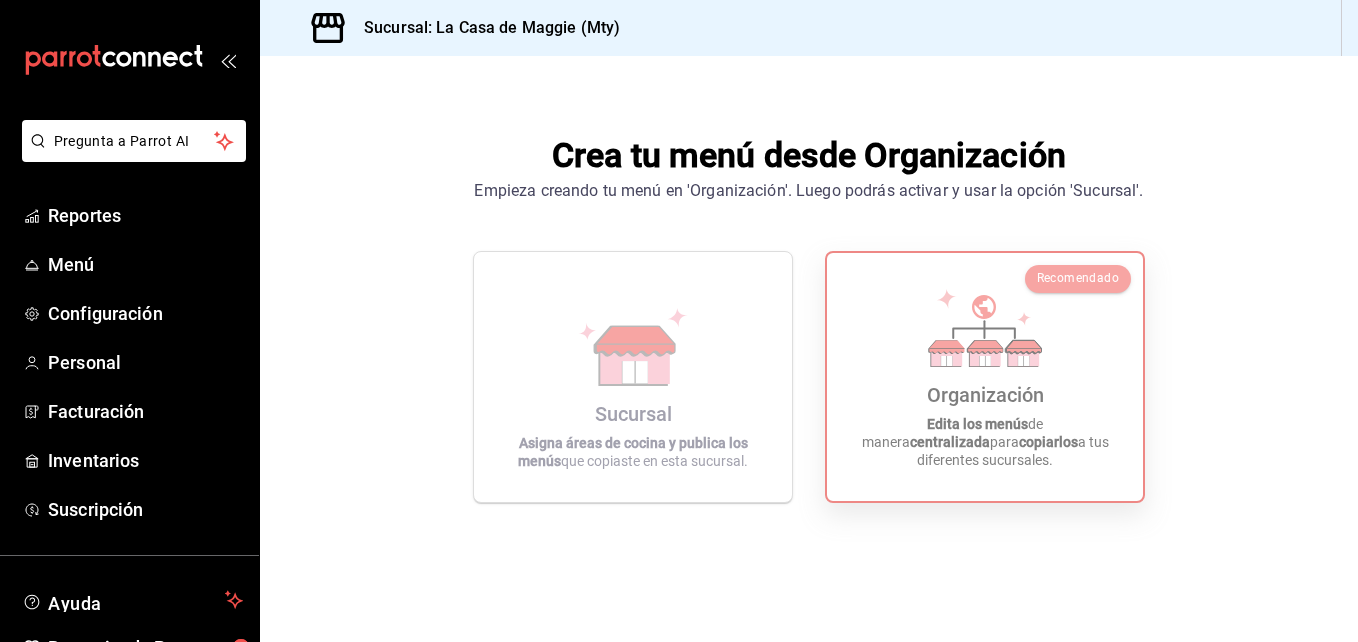 click on "Organización" at bounding box center [985, 395] 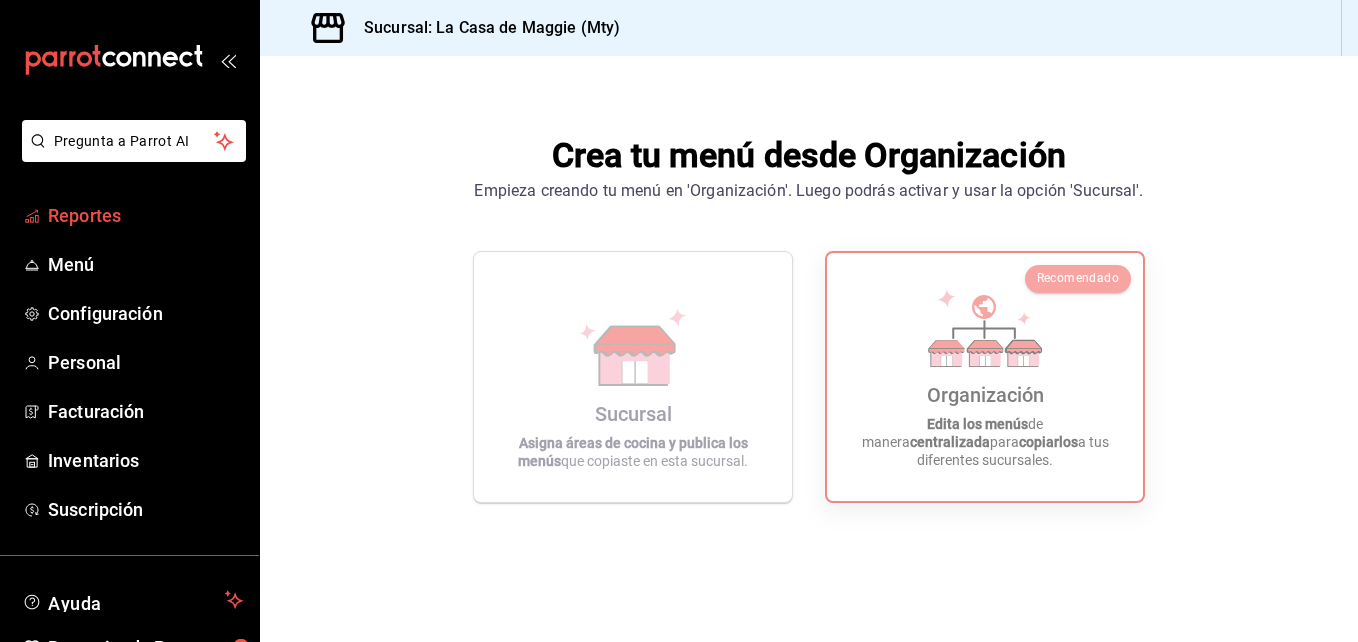 click on "Reportes" at bounding box center [145, 215] 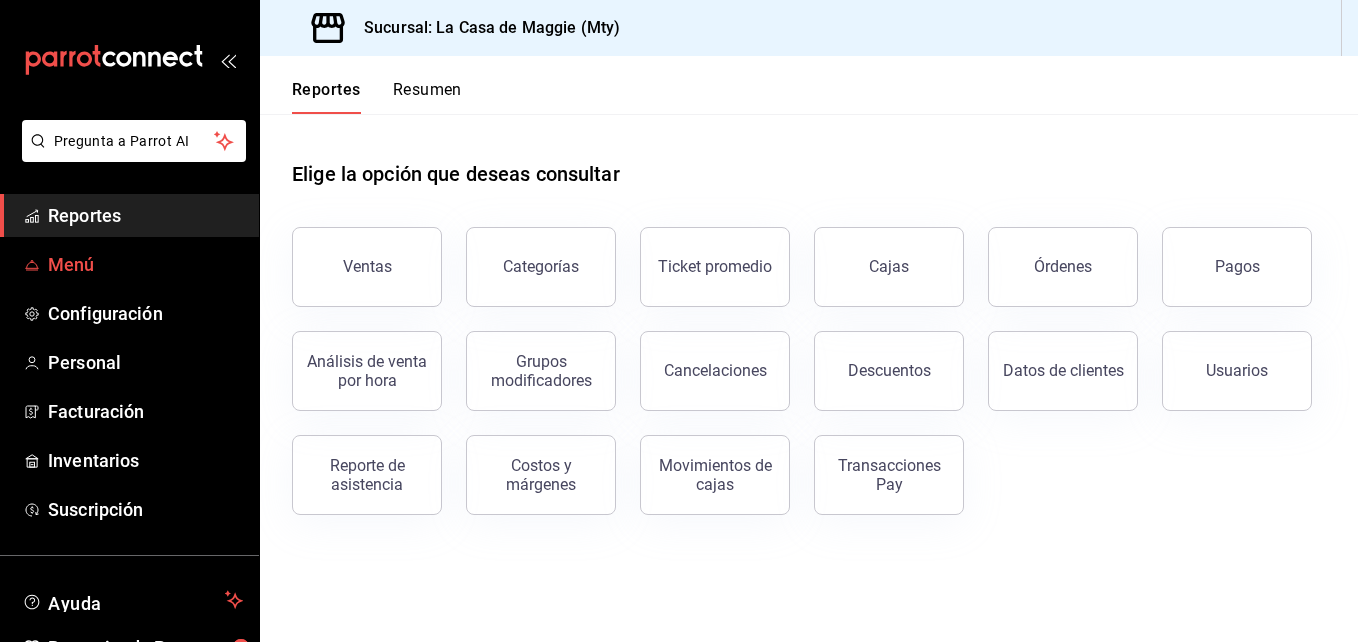 click on "Menú" at bounding box center (145, 264) 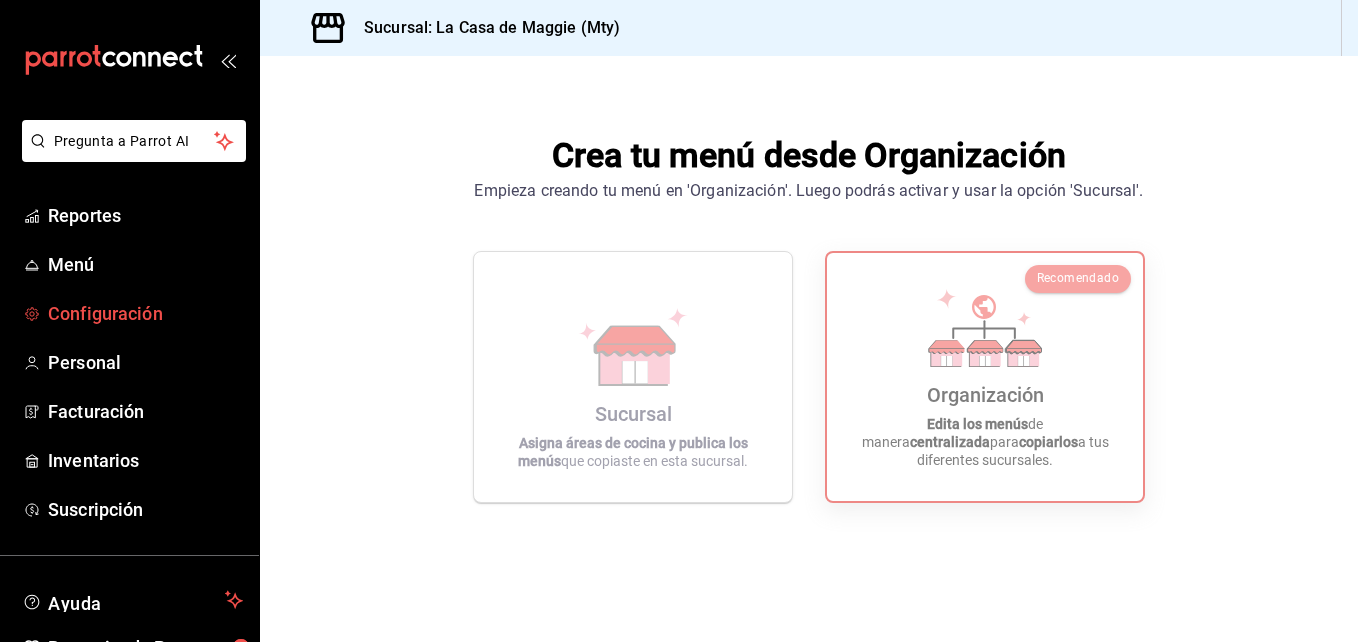 click on "Configuración" at bounding box center (145, 313) 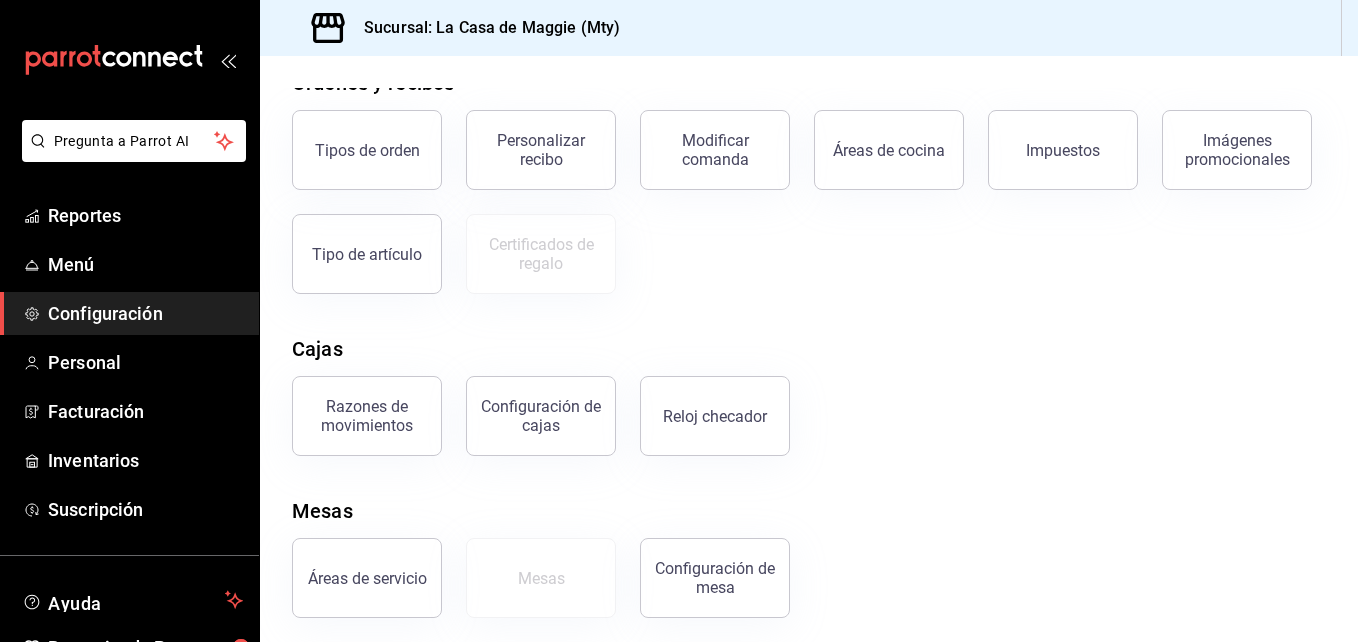scroll, scrollTop: 372, scrollLeft: 0, axis: vertical 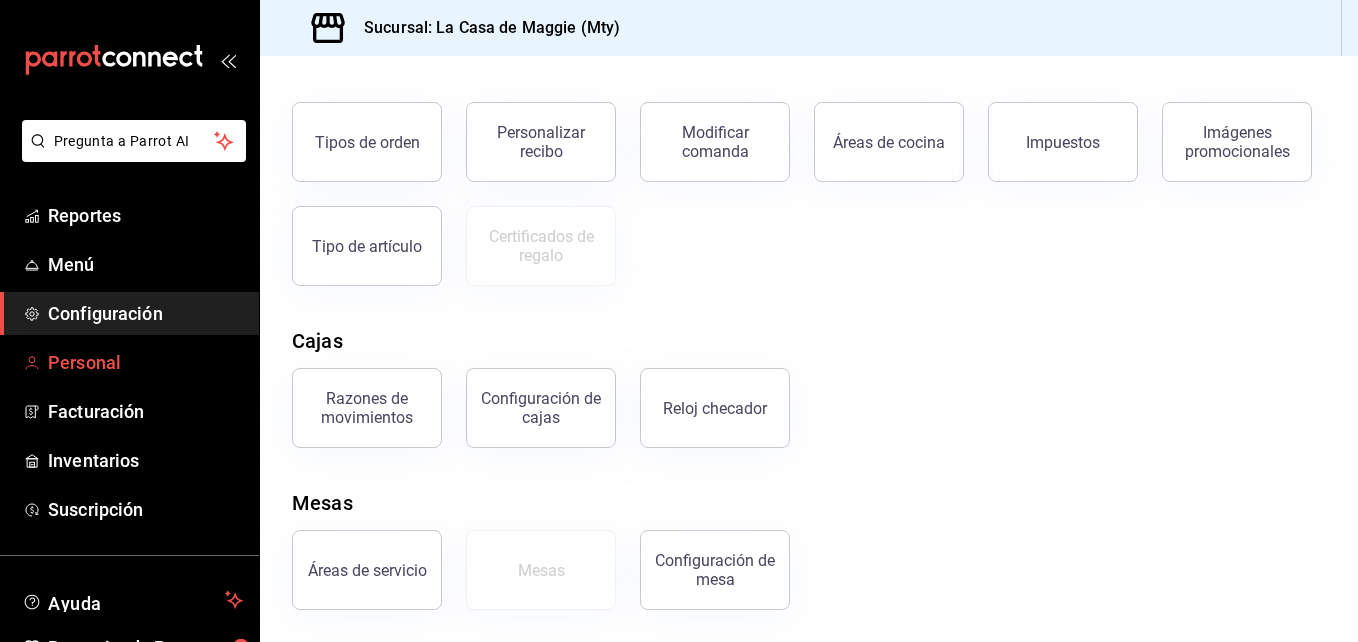 click on "Personal" at bounding box center [145, 362] 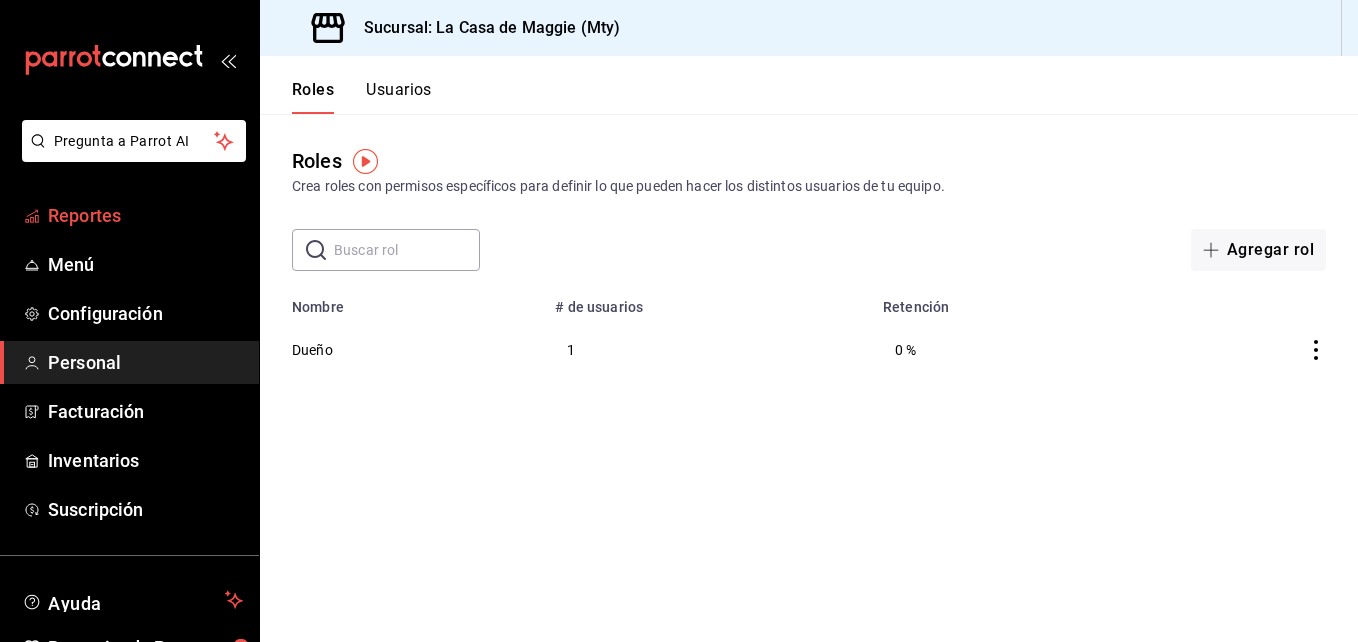 click on "Reportes" at bounding box center (145, 215) 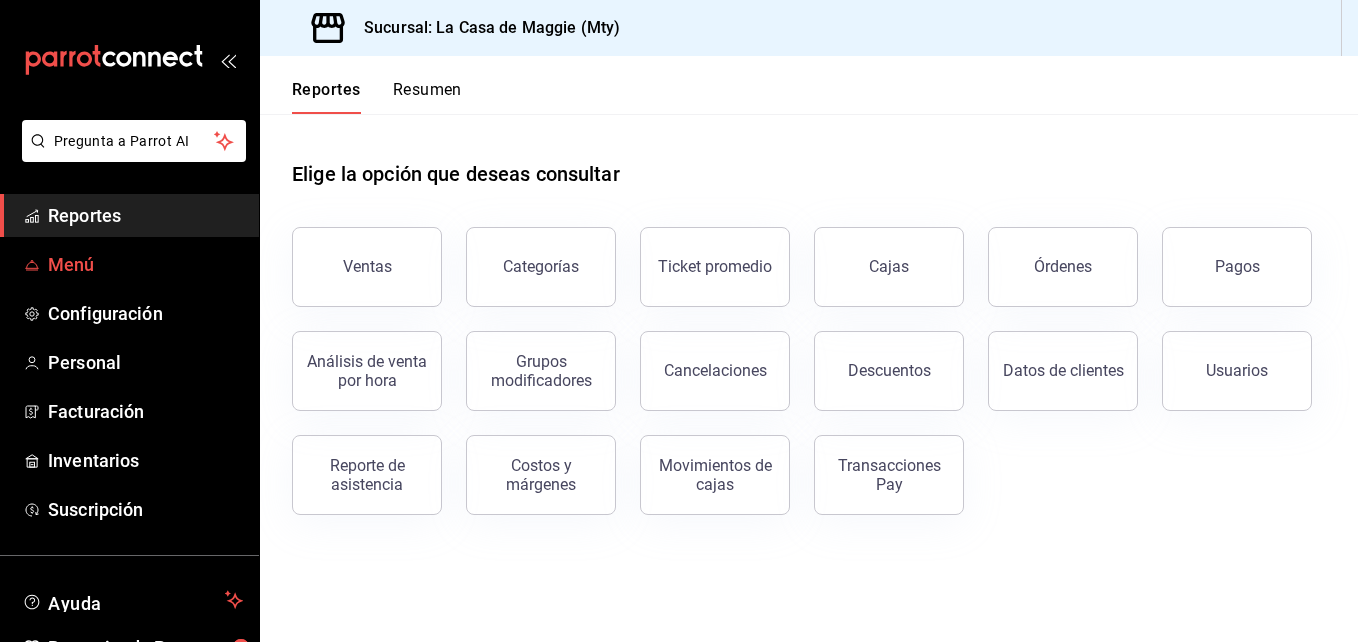 click on "Menú" at bounding box center [145, 264] 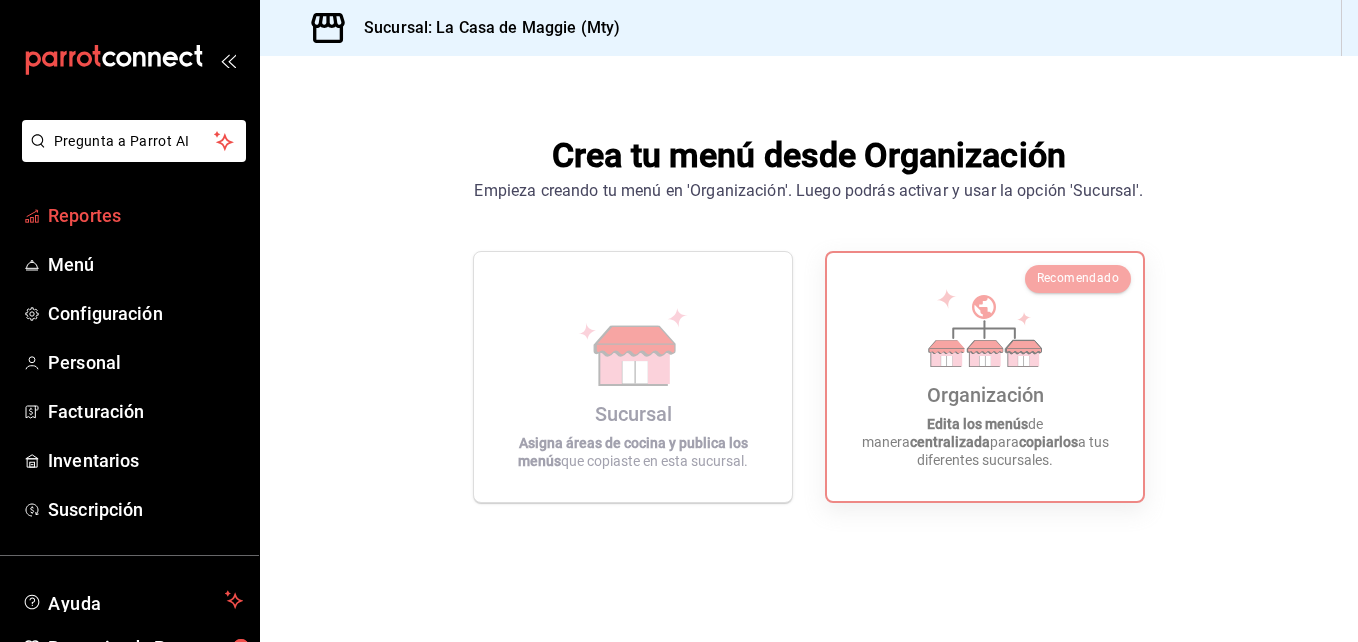 click on "Reportes" at bounding box center [145, 215] 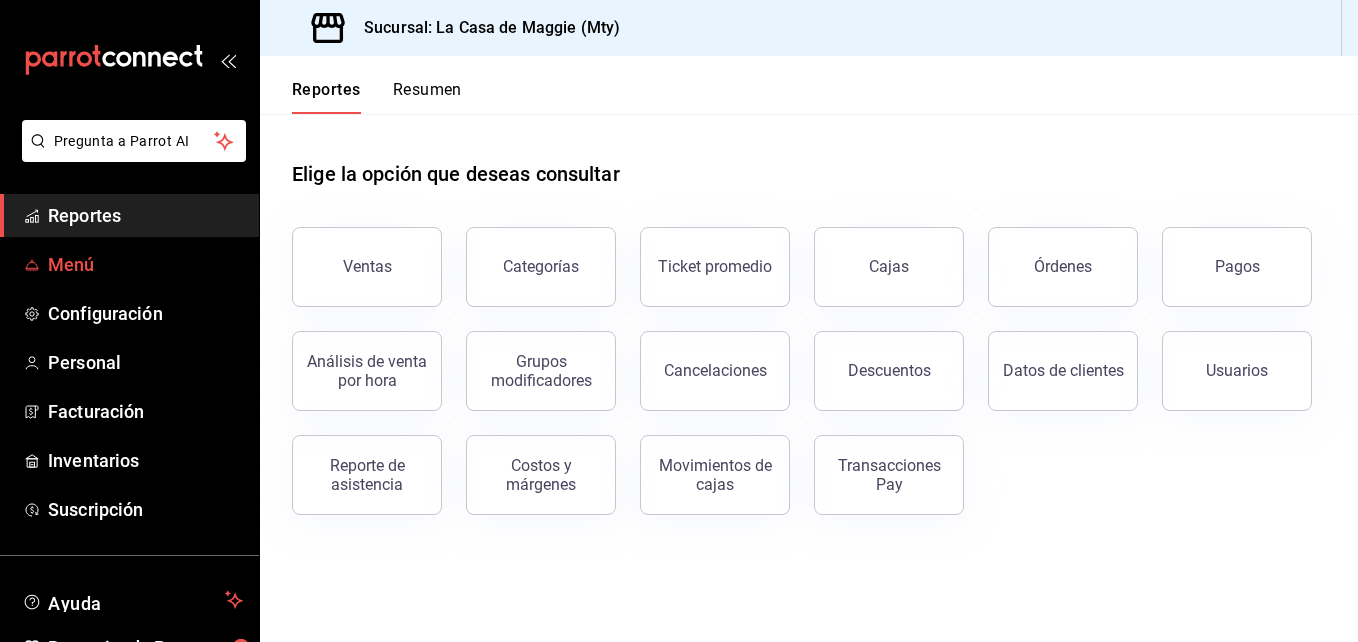 click on "Menú" at bounding box center [145, 264] 